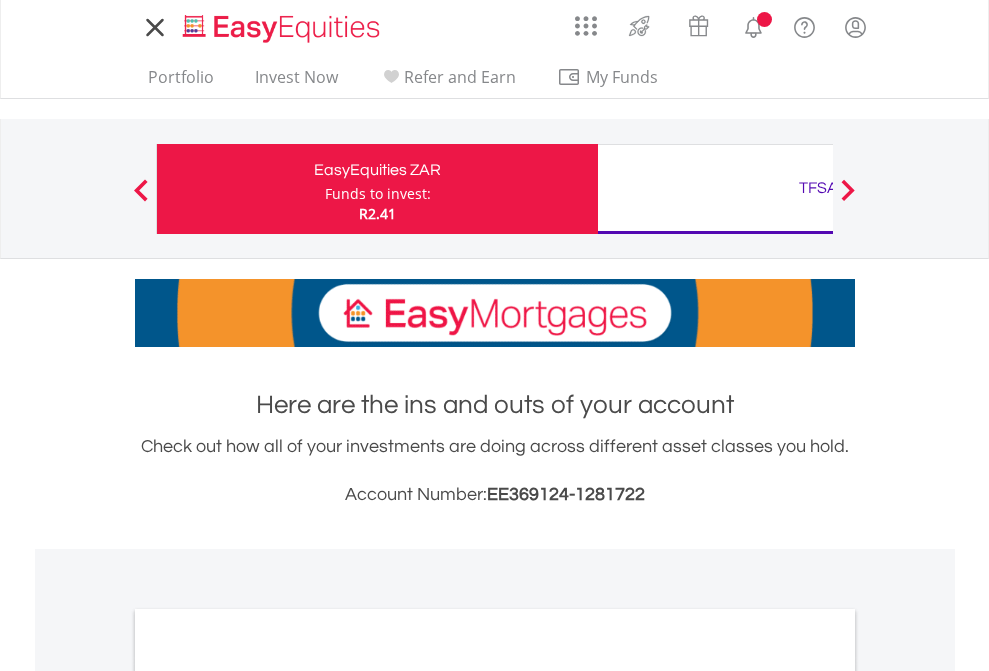 scroll, scrollTop: 0, scrollLeft: 0, axis: both 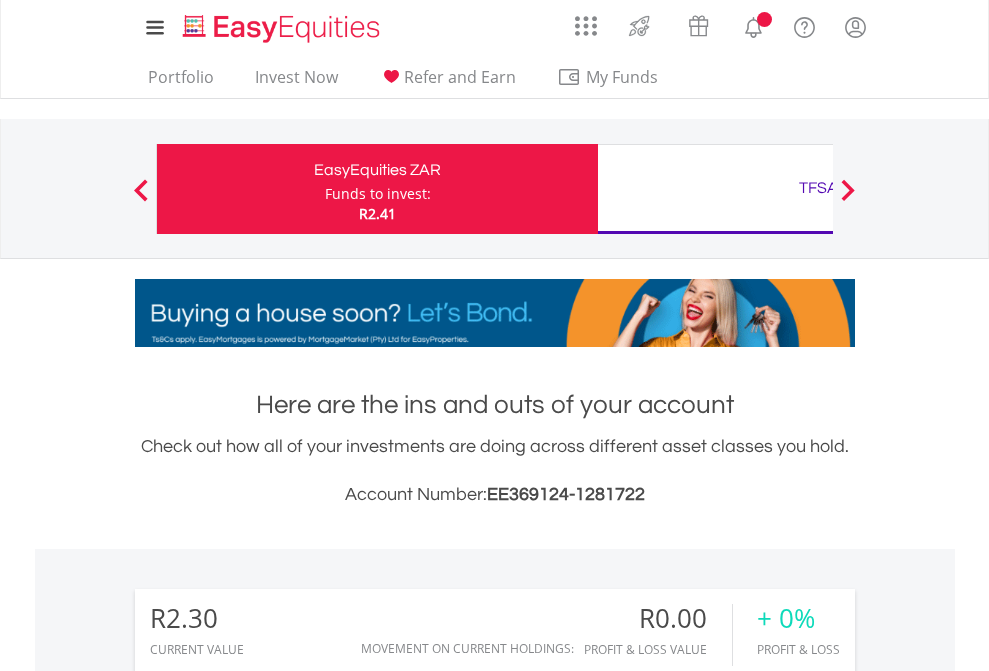 click on "Funds to invest:" at bounding box center (378, 194) 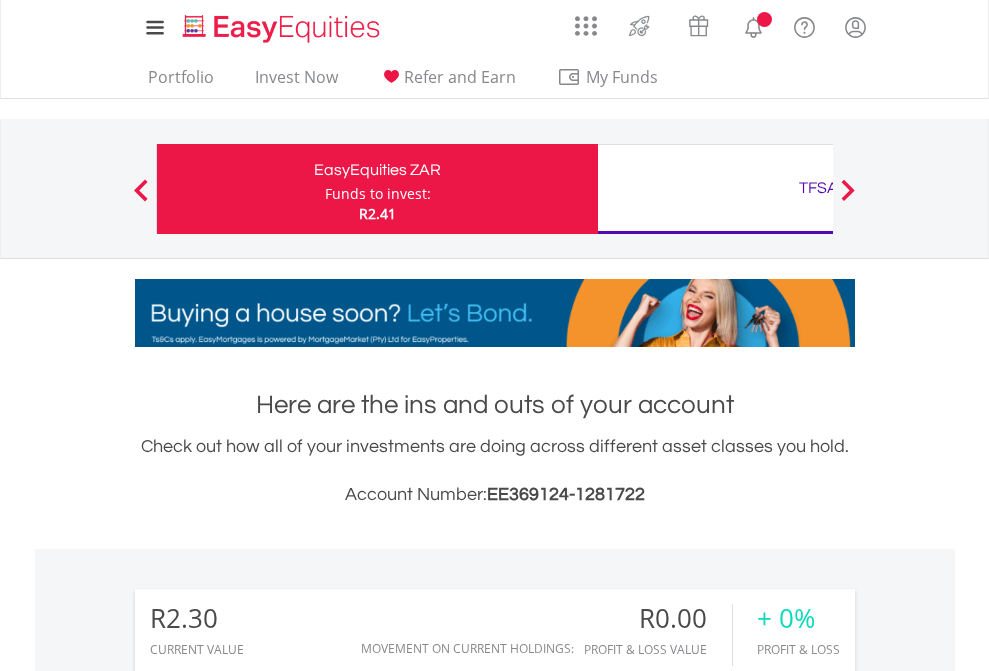 scroll, scrollTop: 999808, scrollLeft: 999687, axis: both 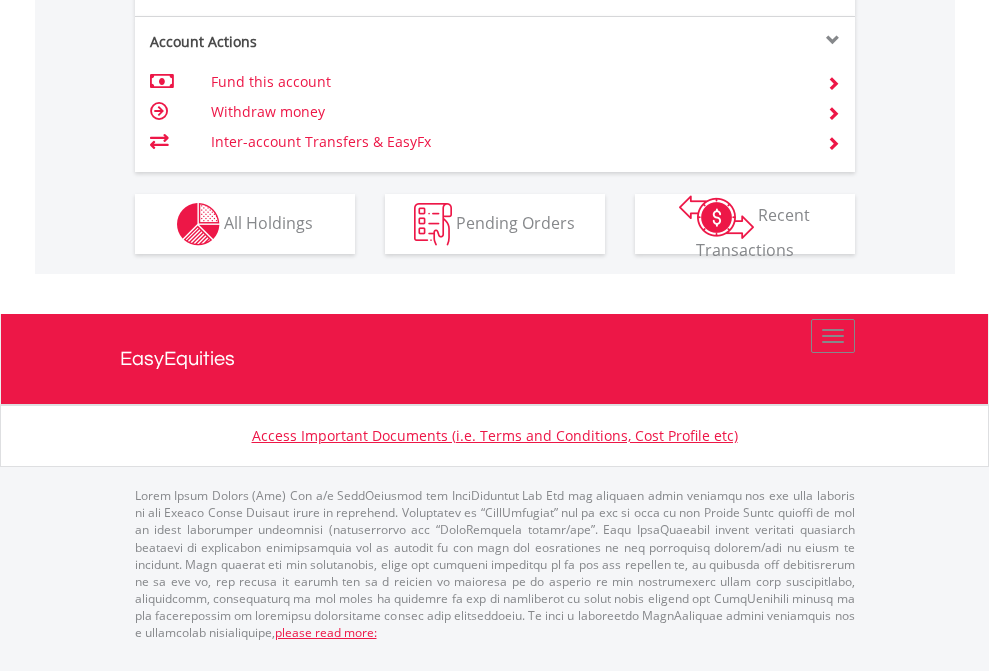 click on "Investment types" at bounding box center (706, -337) 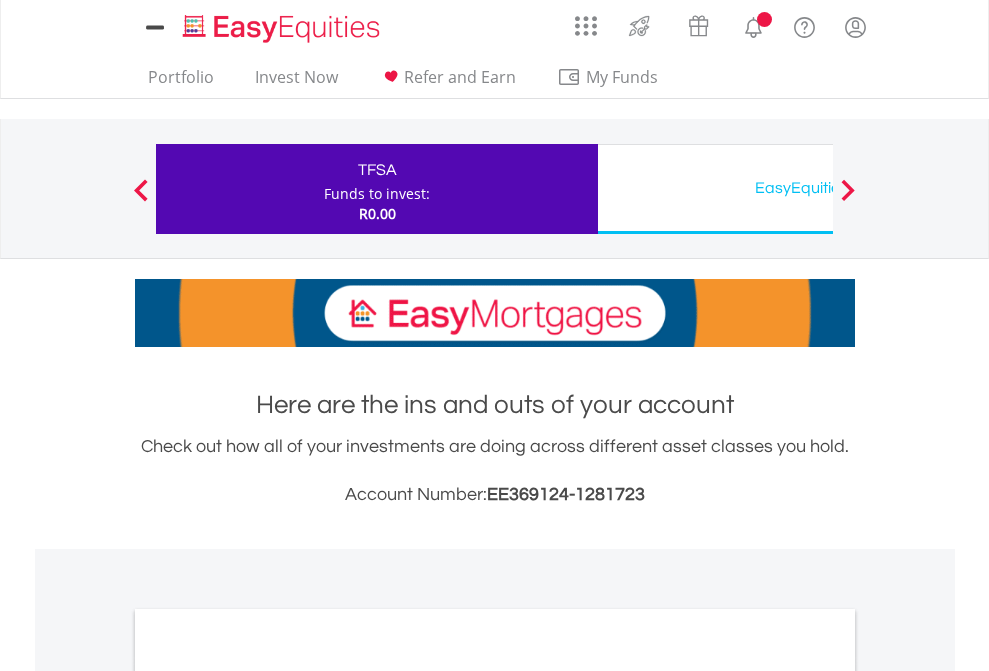 scroll, scrollTop: 0, scrollLeft: 0, axis: both 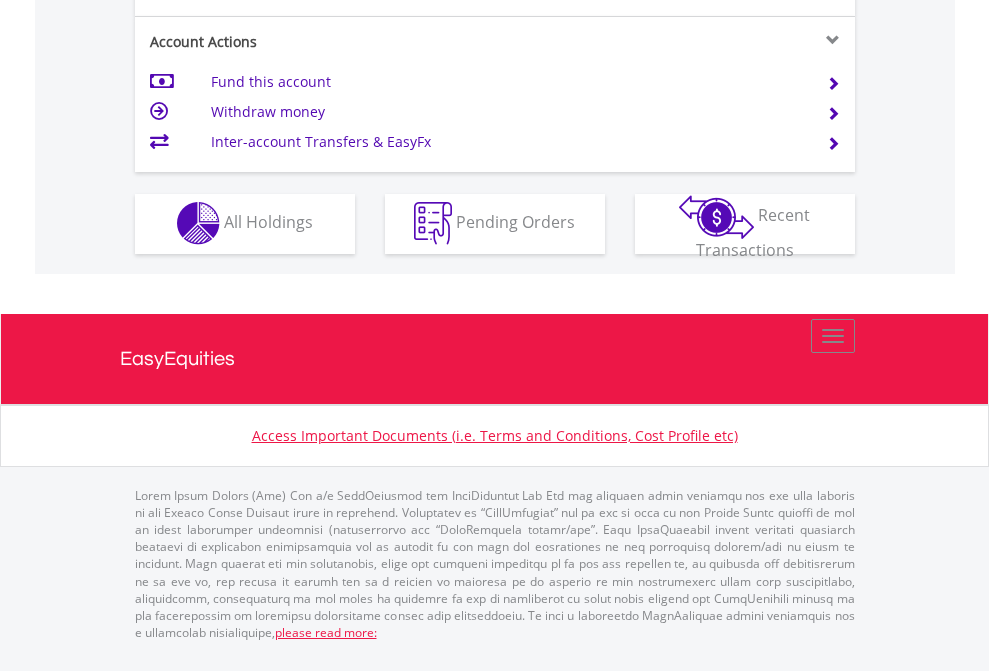 click on "Investment types" at bounding box center [706, -353] 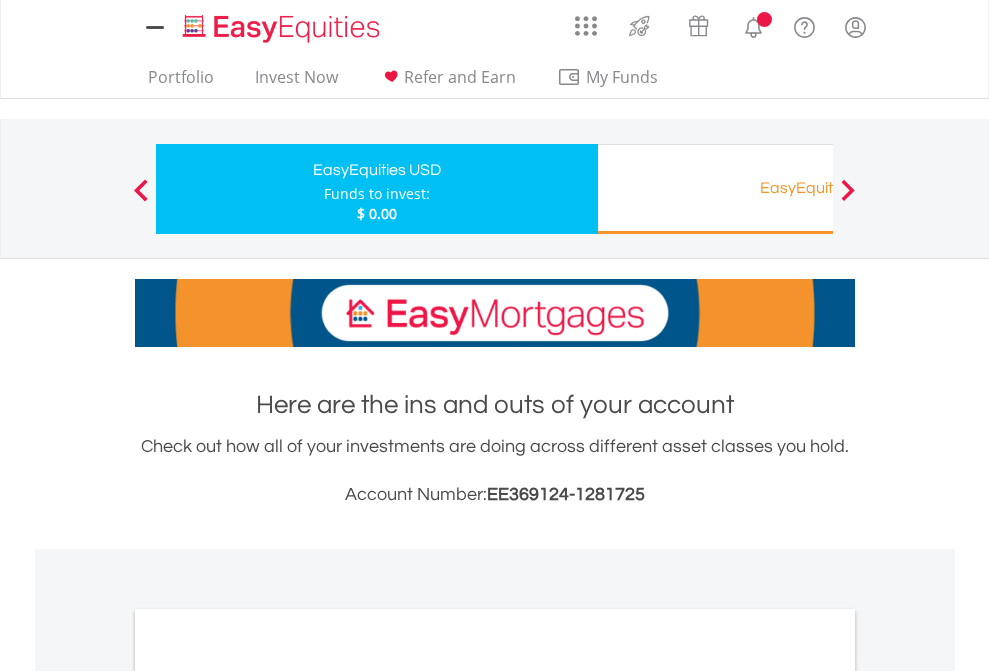 scroll, scrollTop: 0, scrollLeft: 0, axis: both 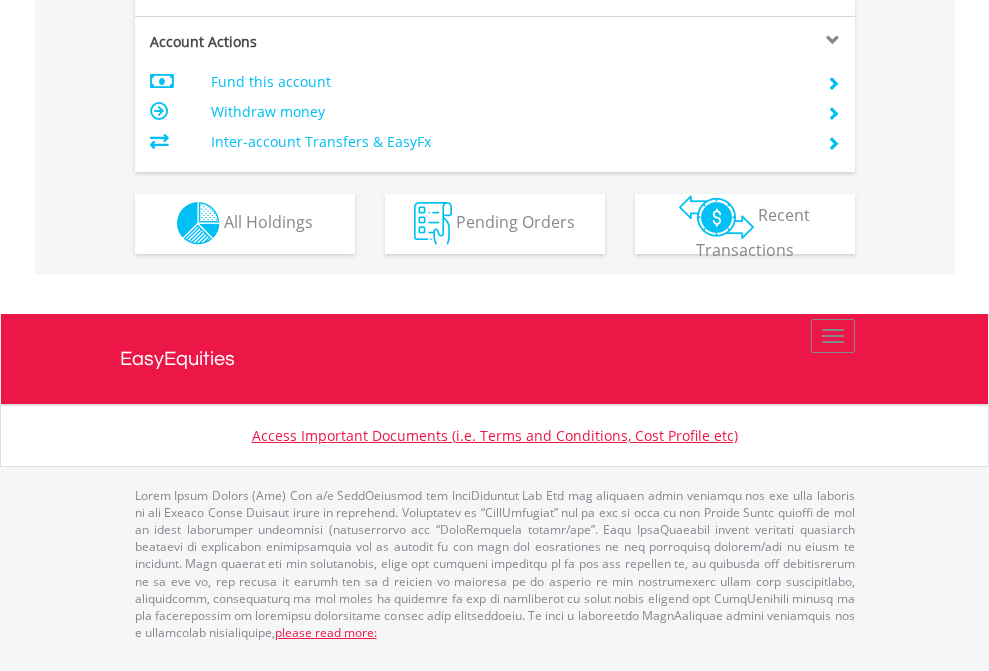 click on "Investment types" at bounding box center [706, -353] 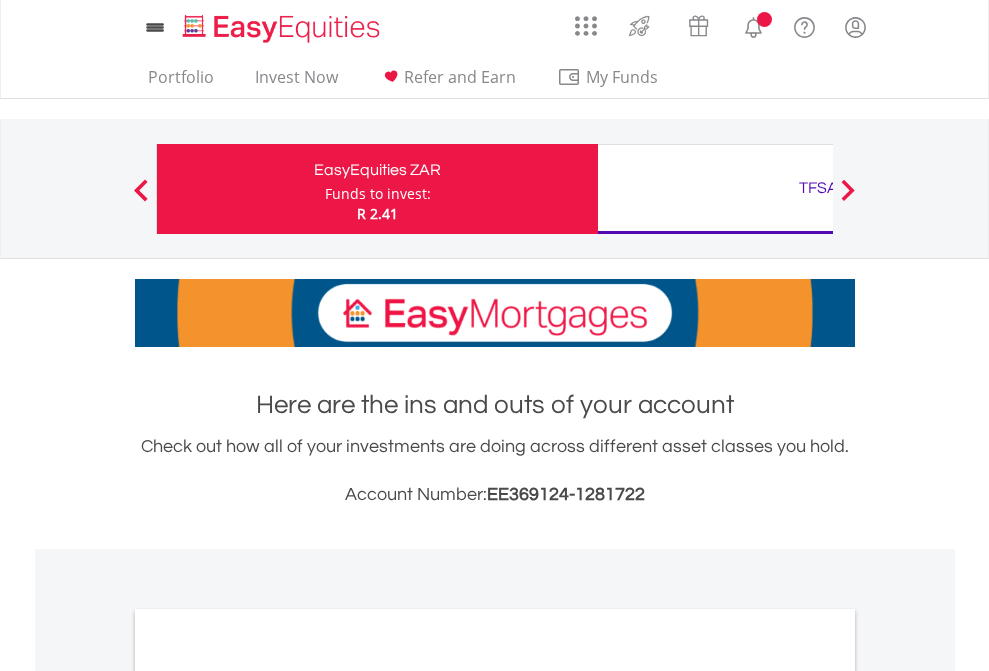scroll, scrollTop: 0, scrollLeft: 0, axis: both 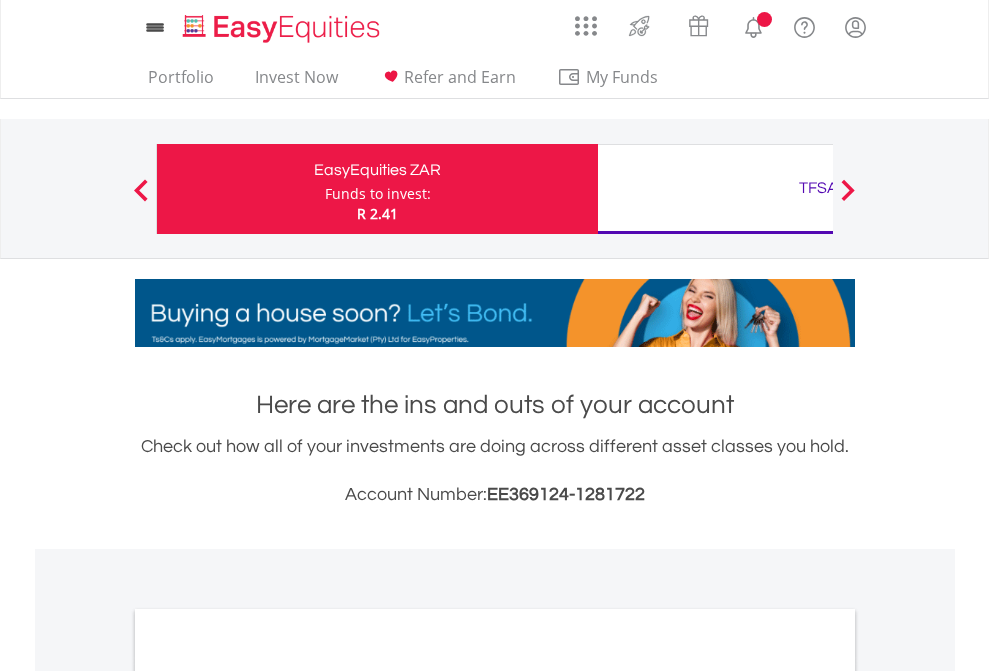 click on "All Holdings" at bounding box center (268, 1096) 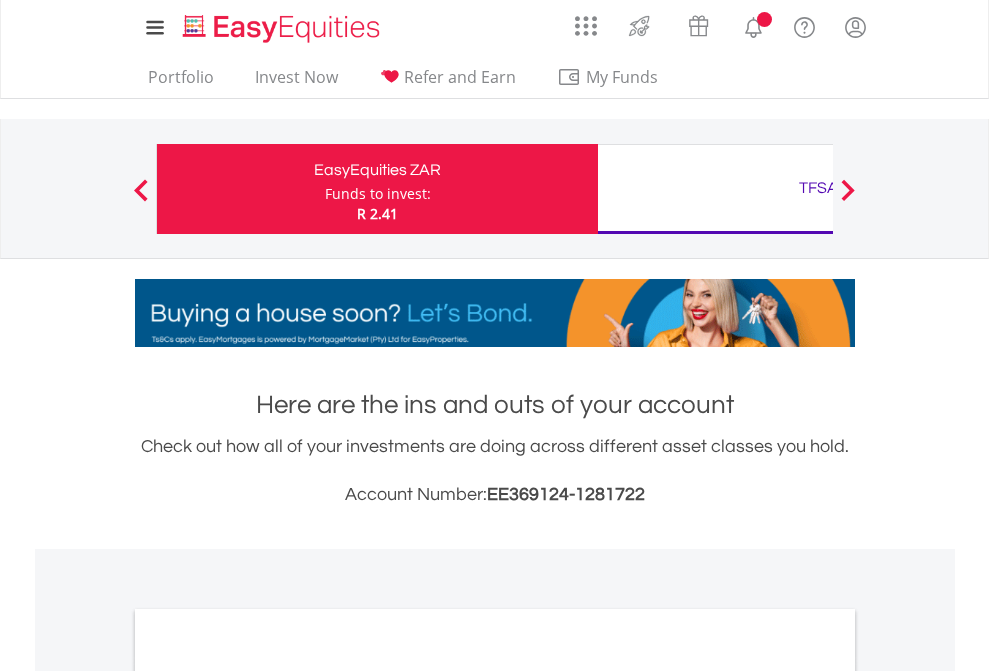 scroll, scrollTop: 1202, scrollLeft: 0, axis: vertical 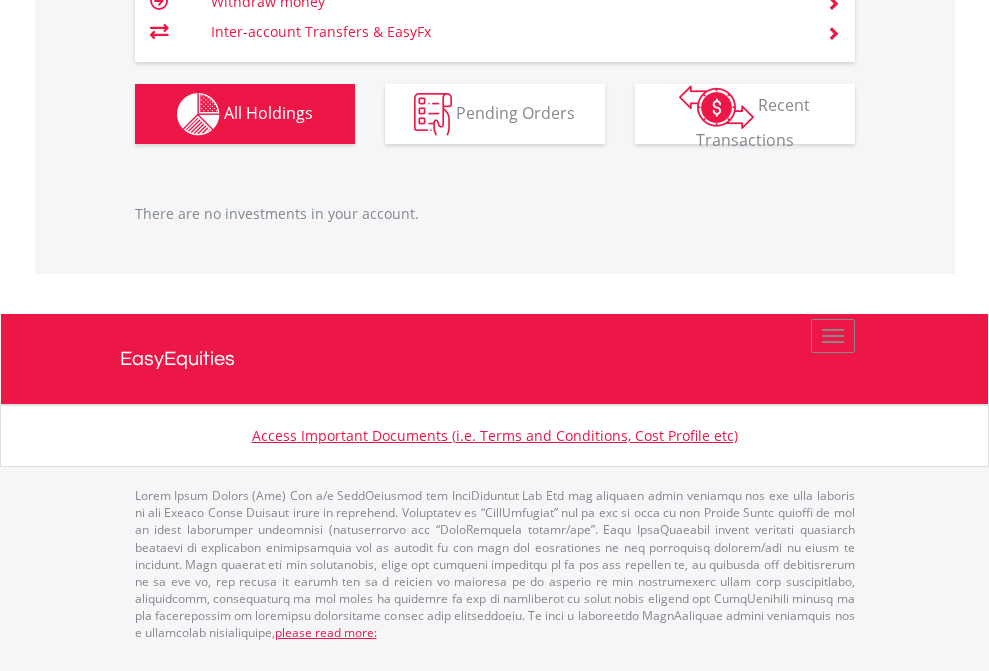 click on "TFSA" at bounding box center (818, -1166) 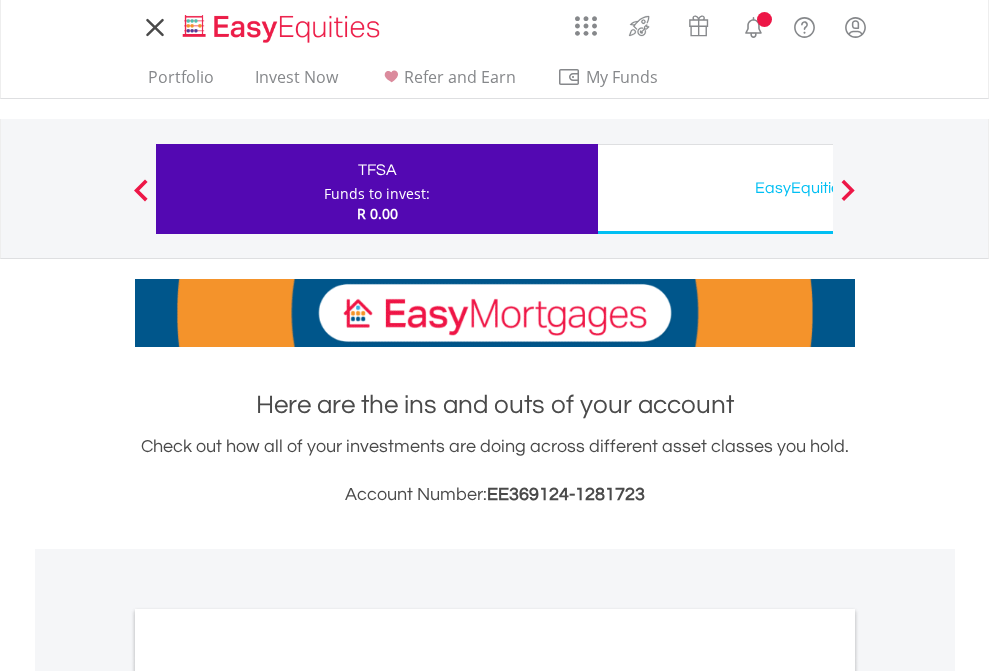 scroll, scrollTop: 0, scrollLeft: 0, axis: both 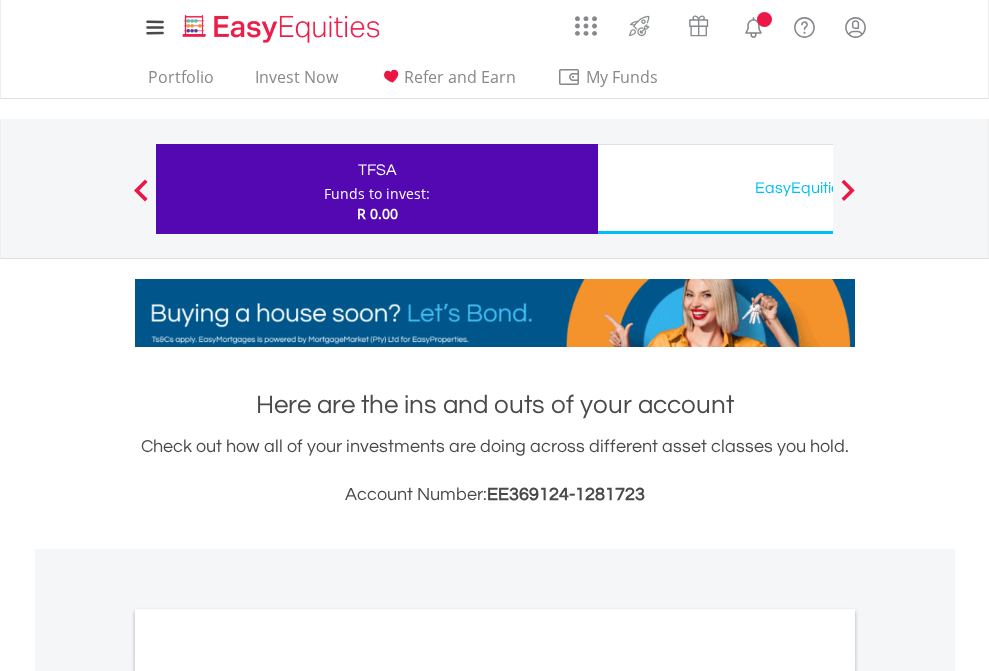 click on "All Holdings" at bounding box center (268, 1096) 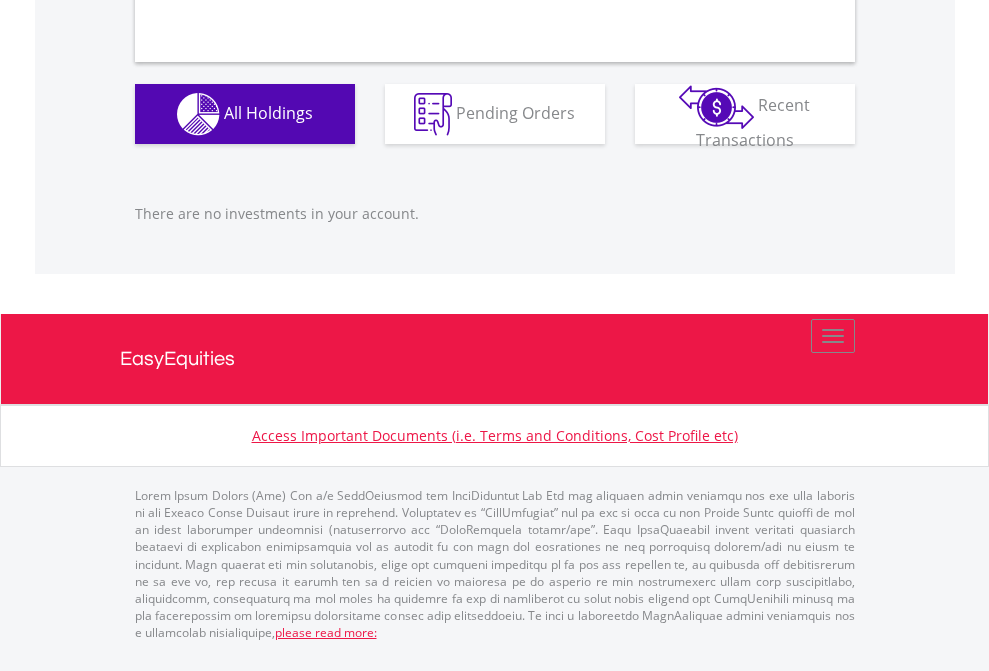 scroll, scrollTop: 1980, scrollLeft: 0, axis: vertical 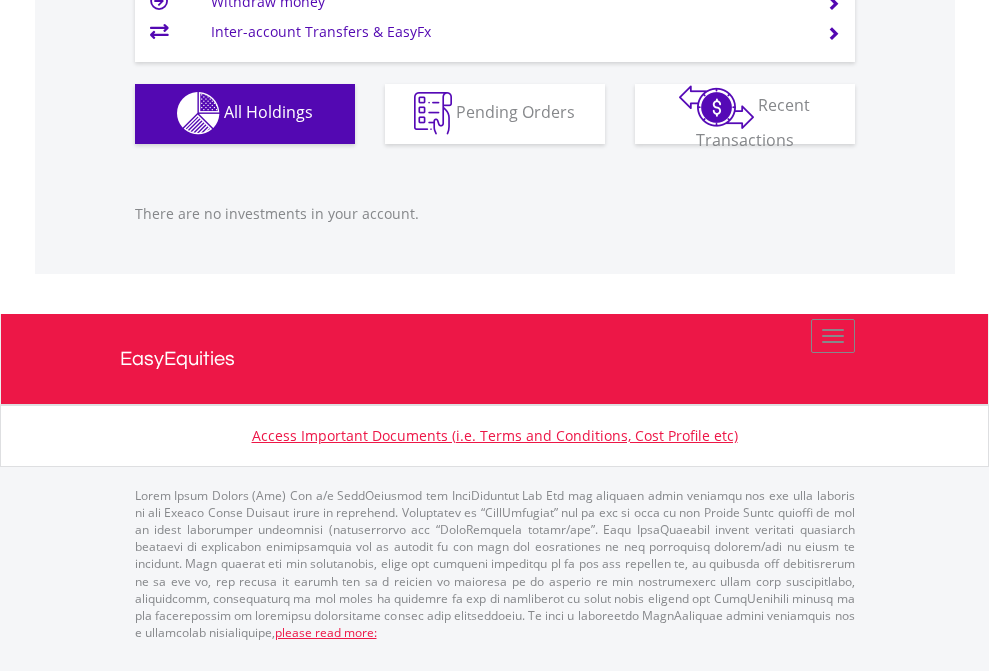 click on "EasyEquities USD" at bounding box center (818, -1142) 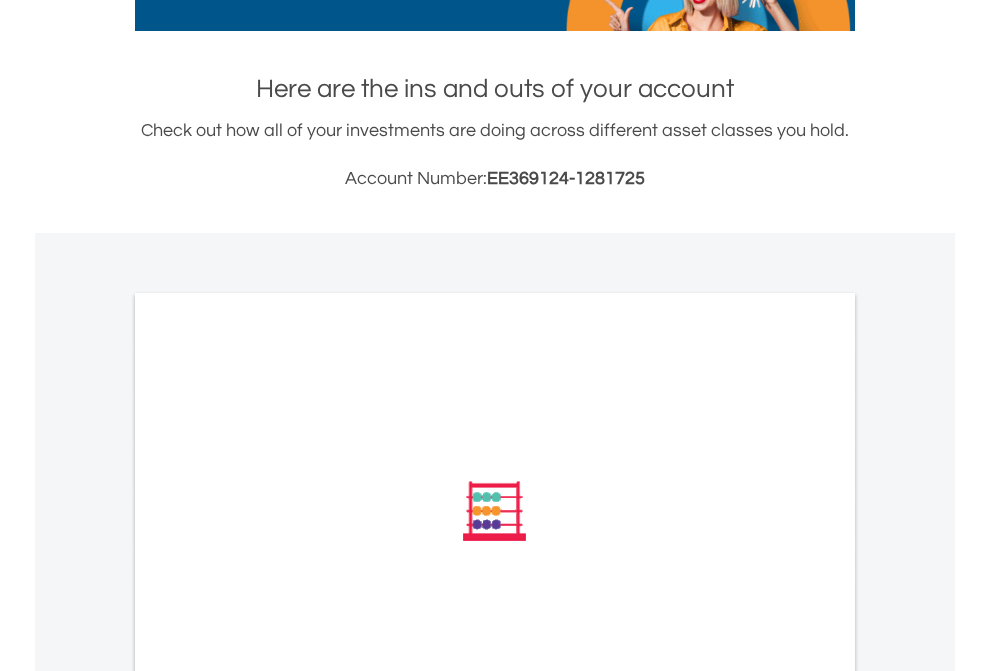 click on "All Holdings" at bounding box center (268, 780) 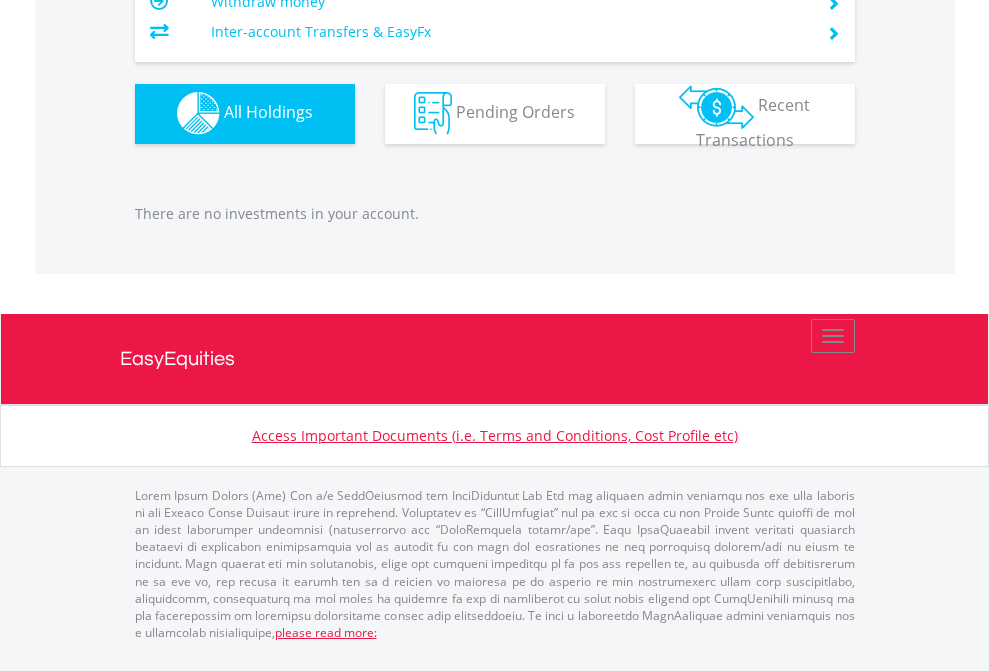 scroll, scrollTop: 1980, scrollLeft: 0, axis: vertical 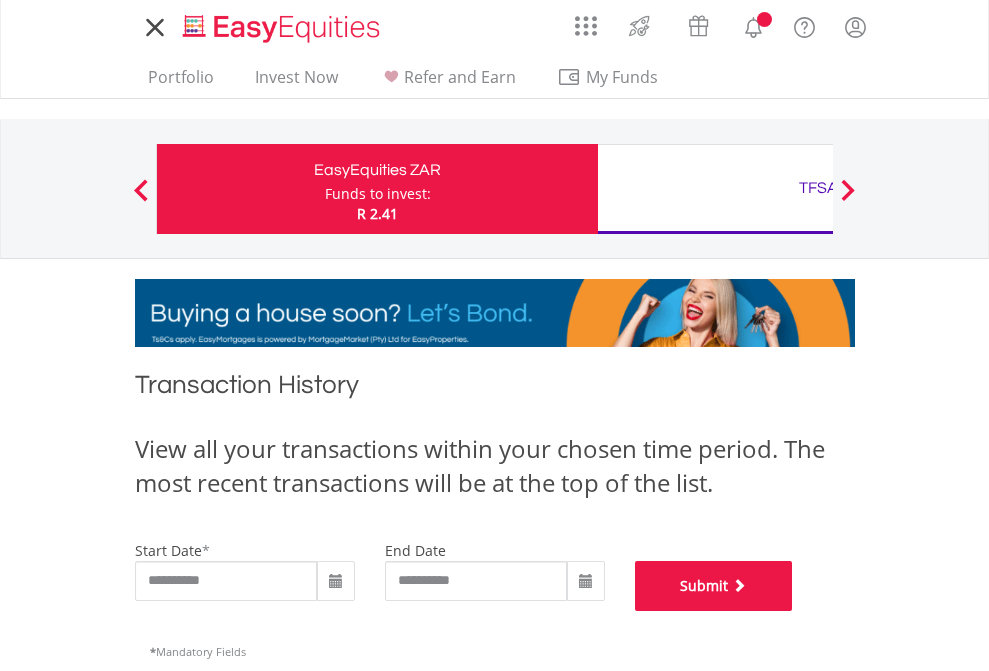 click on "Submit" at bounding box center [714, 586] 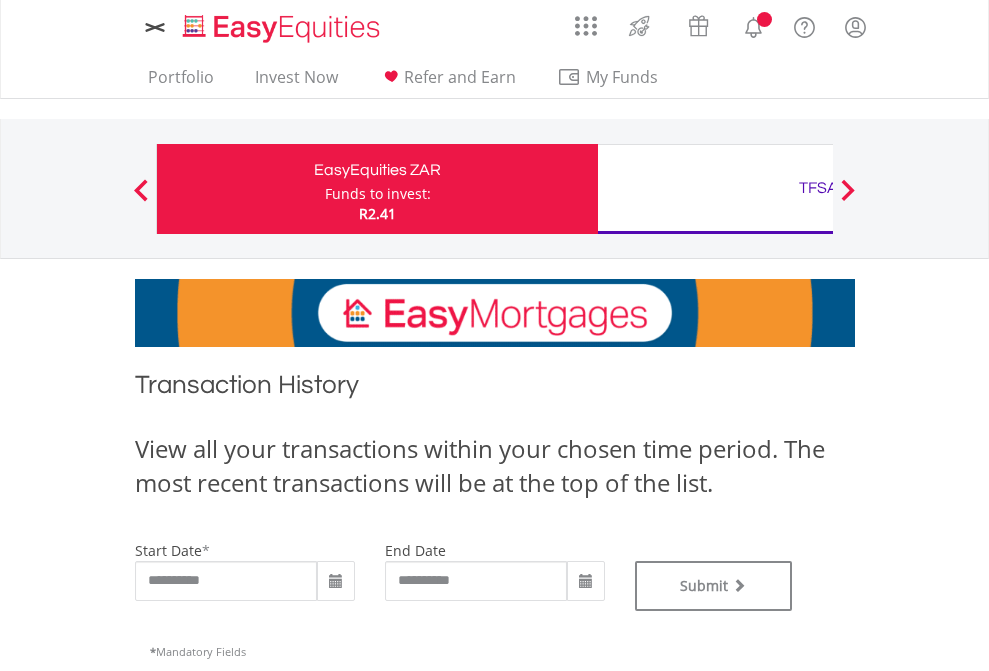 scroll, scrollTop: 0, scrollLeft: 0, axis: both 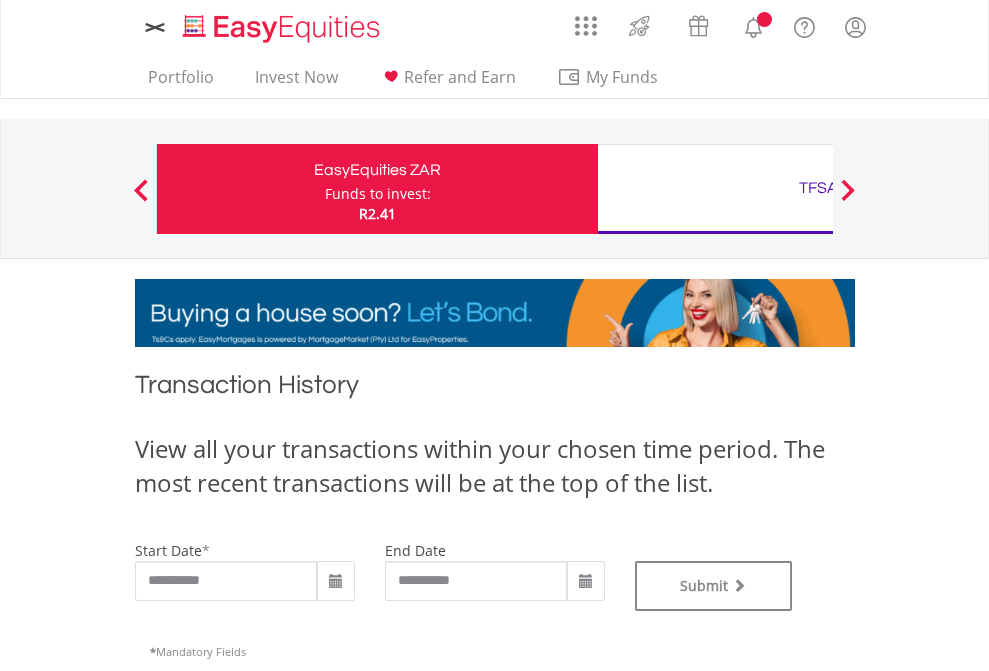 click on "TFSA" at bounding box center [818, 188] 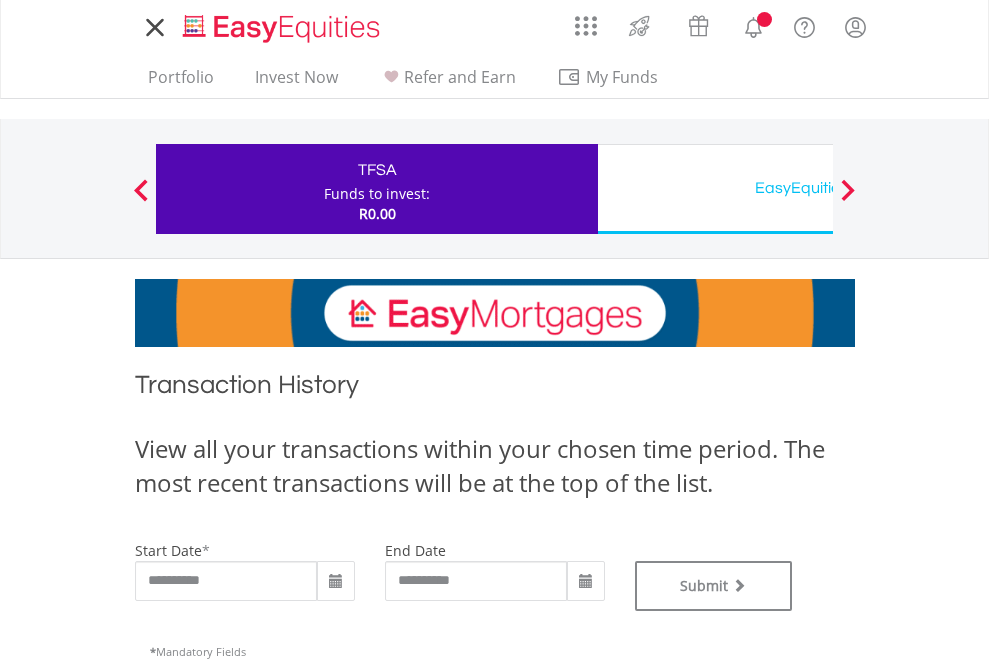 scroll, scrollTop: 0, scrollLeft: 0, axis: both 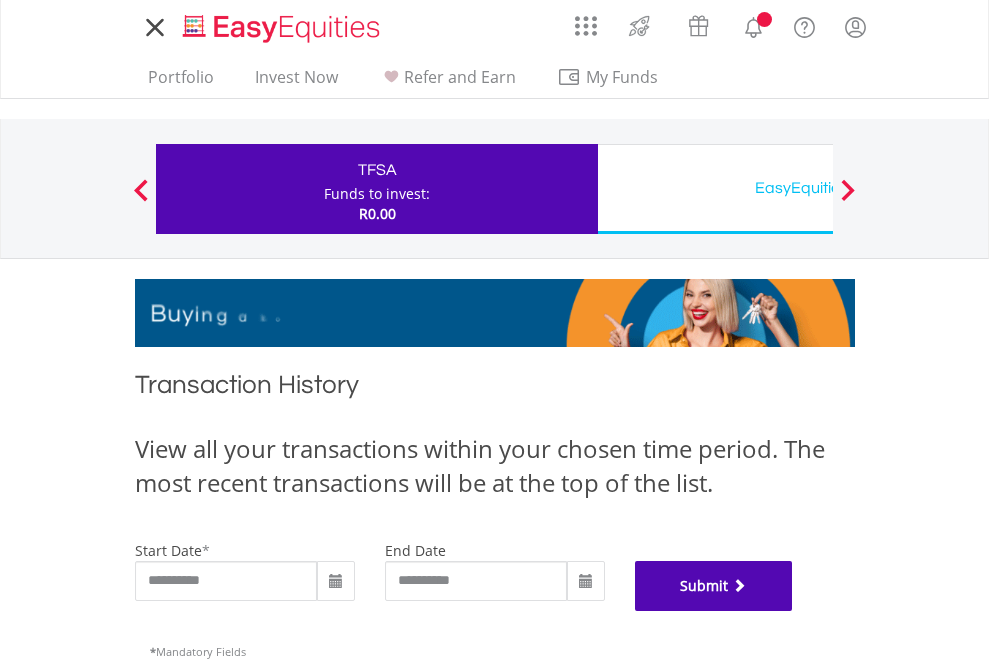 click on "Submit" at bounding box center (714, 586) 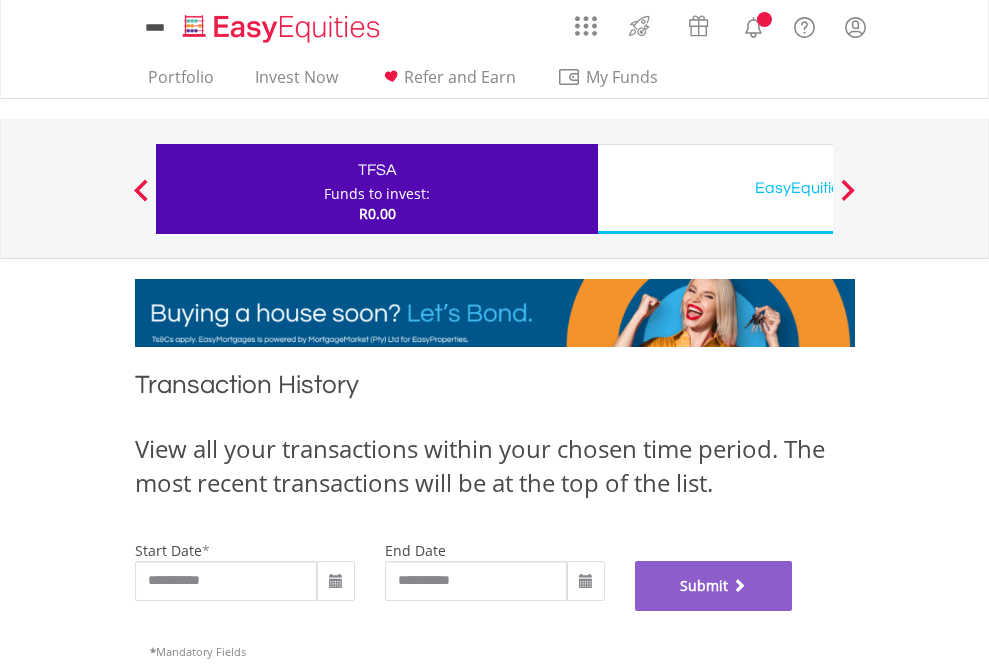 scroll, scrollTop: 811, scrollLeft: 0, axis: vertical 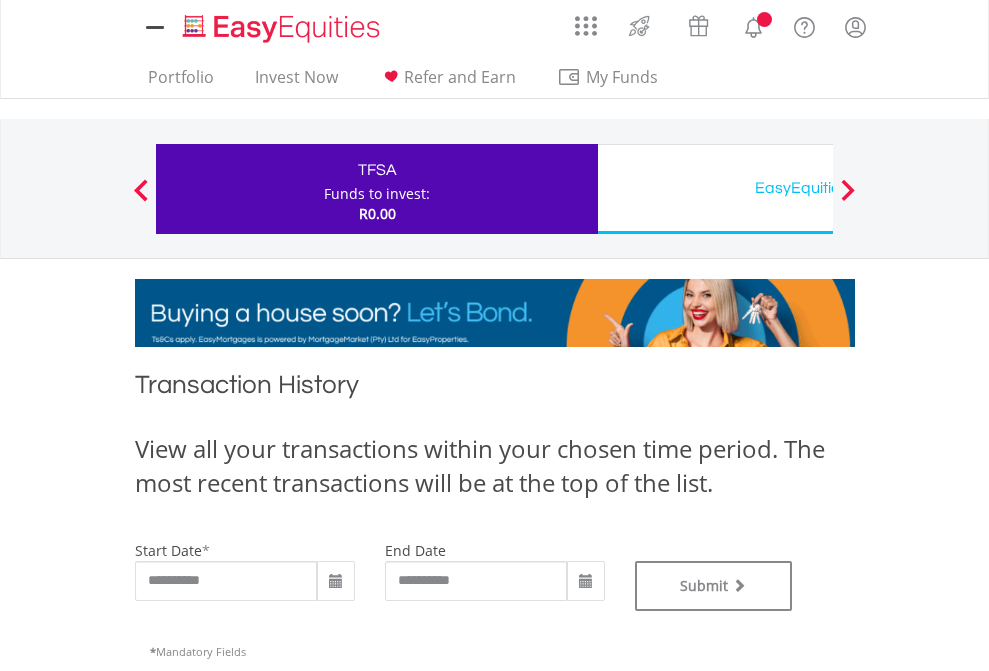 click on "EasyEquities USD" at bounding box center [818, 188] 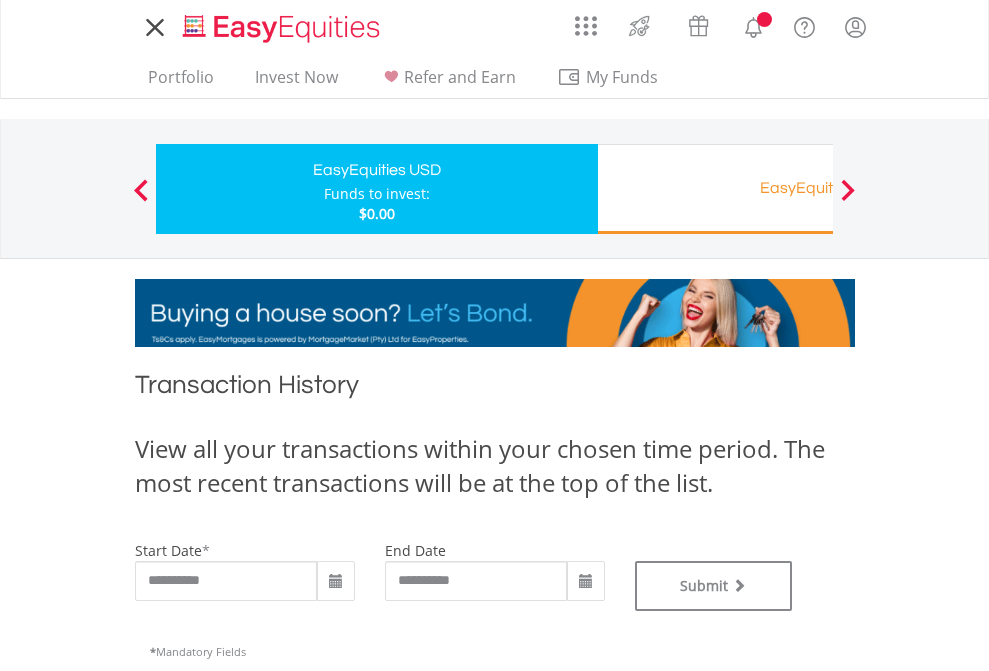 scroll, scrollTop: 0, scrollLeft: 0, axis: both 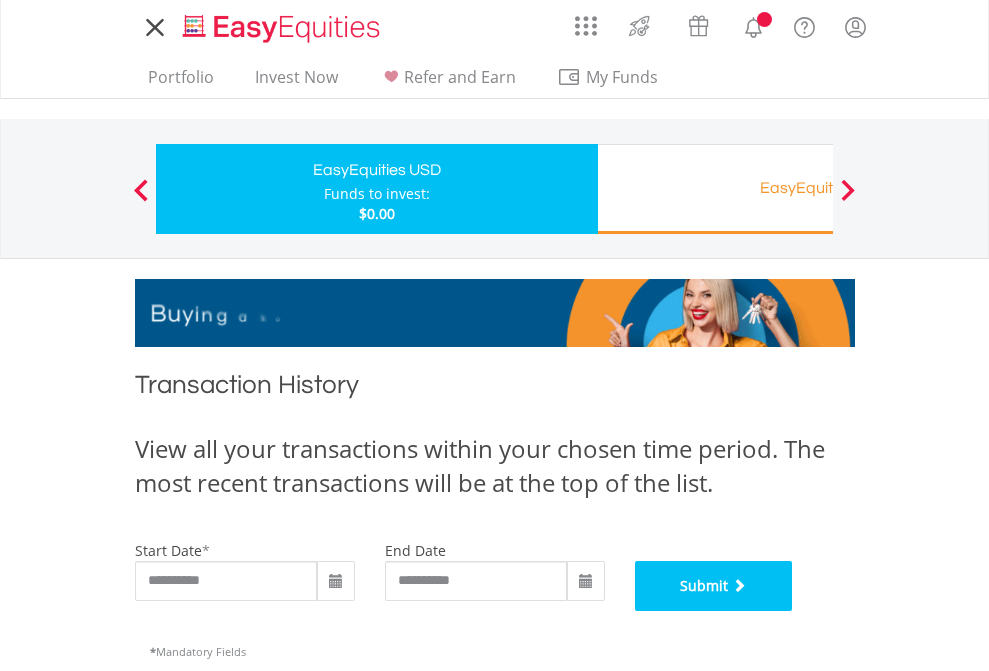 click on "Submit" at bounding box center [714, 586] 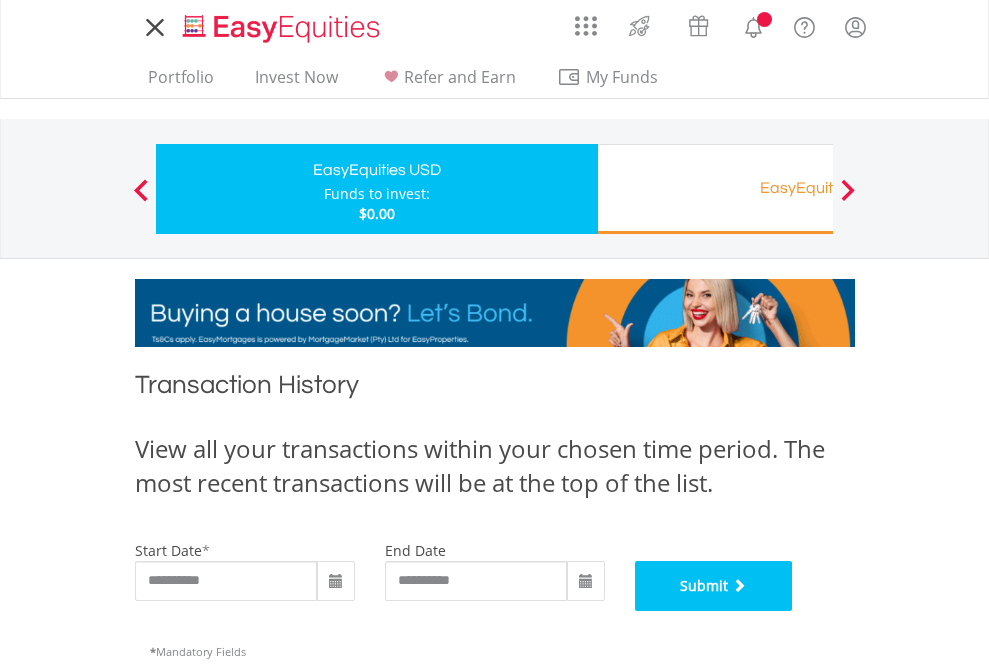 scroll, scrollTop: 811, scrollLeft: 0, axis: vertical 